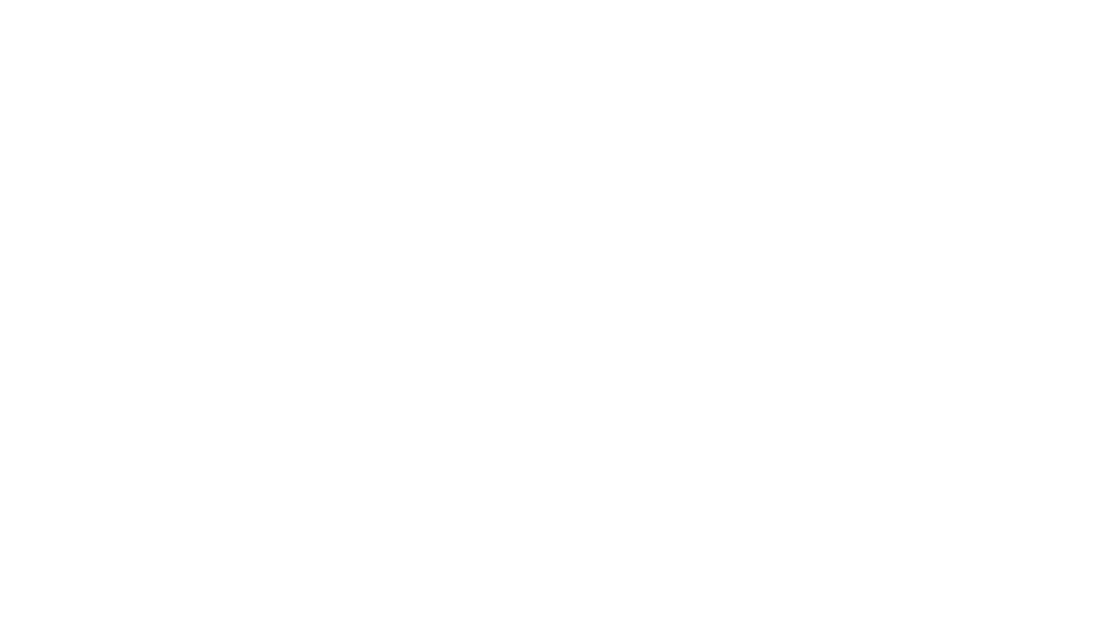 scroll, scrollTop: 0, scrollLeft: 0, axis: both 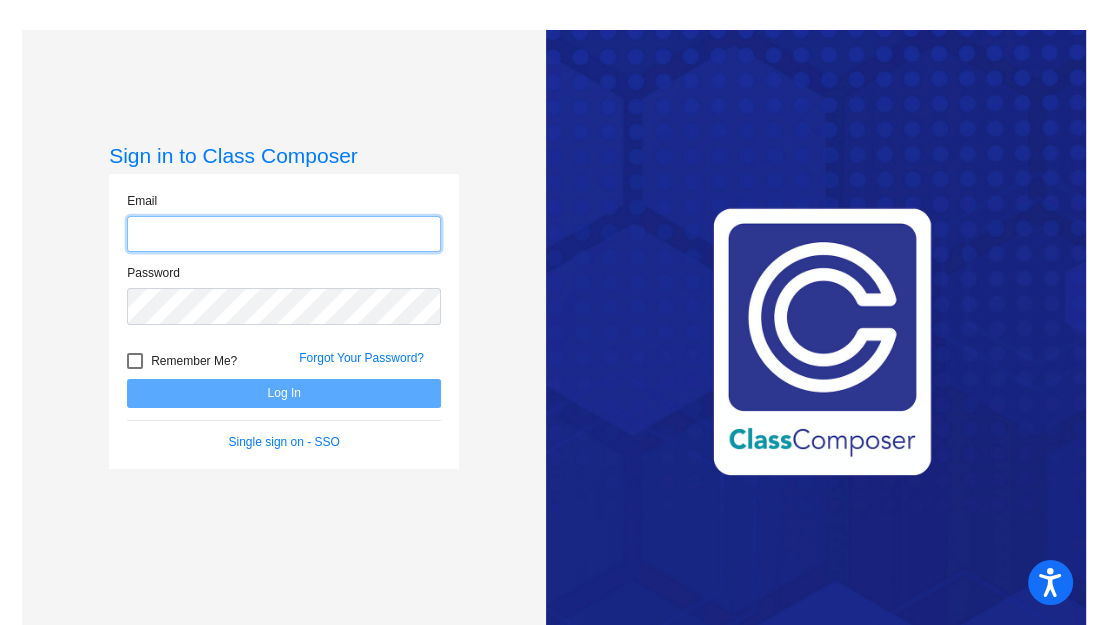 type on "[EMAIL]" 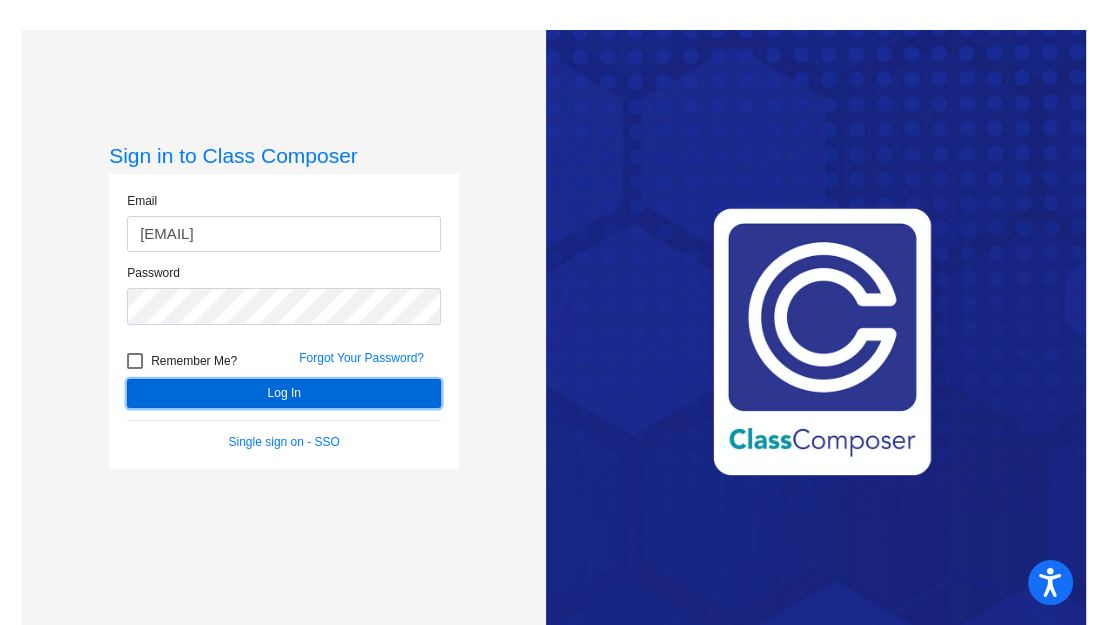 click on "Log In" 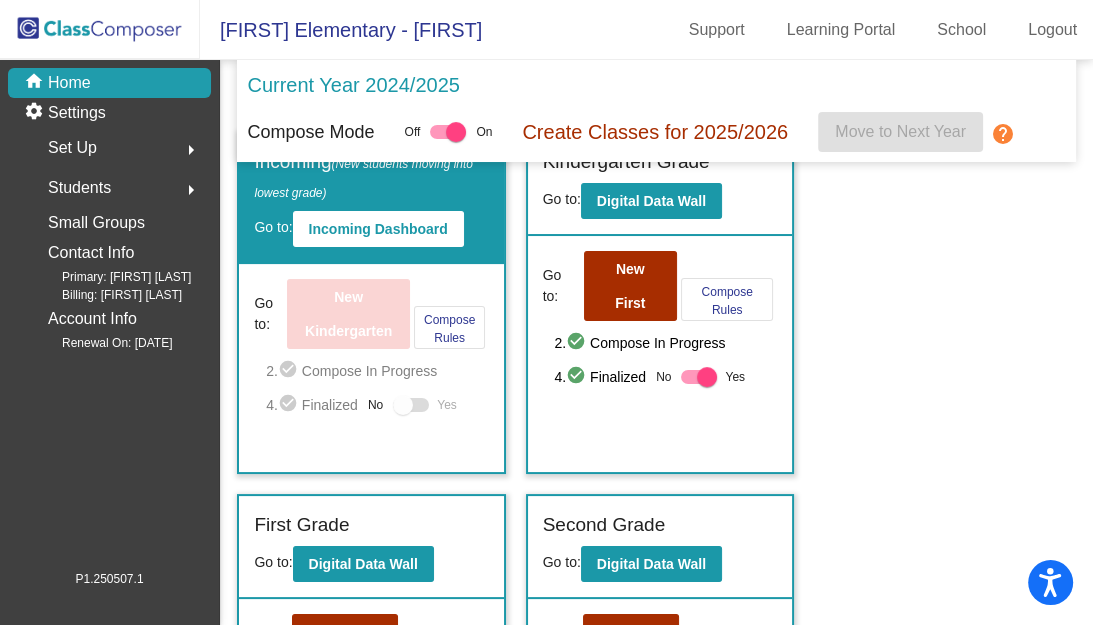 scroll, scrollTop: 0, scrollLeft: 0, axis: both 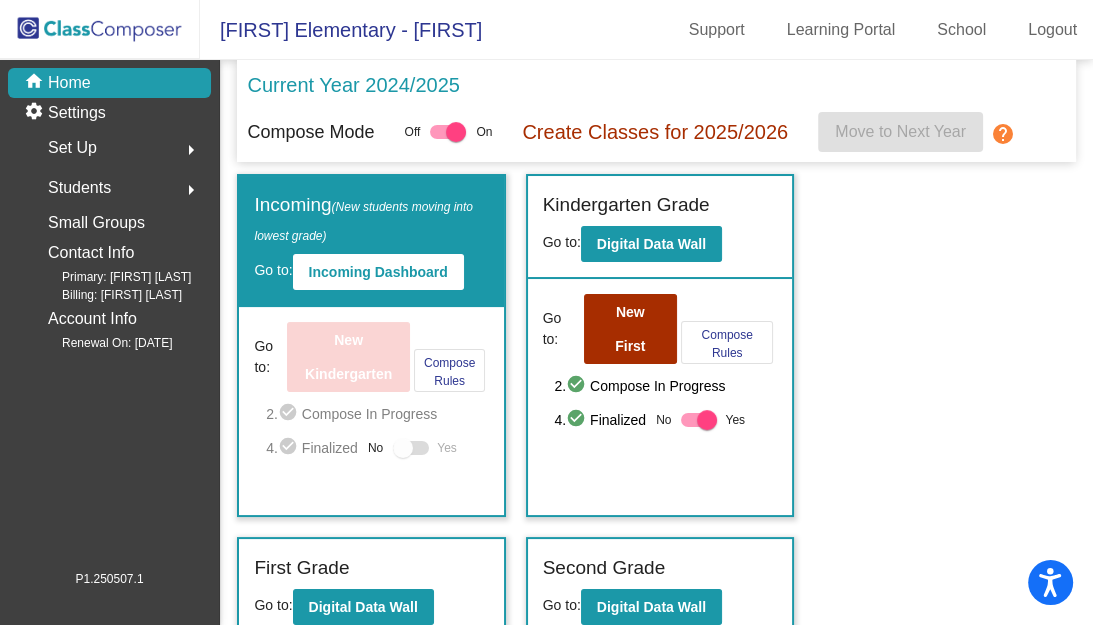 click at bounding box center [456, 132] 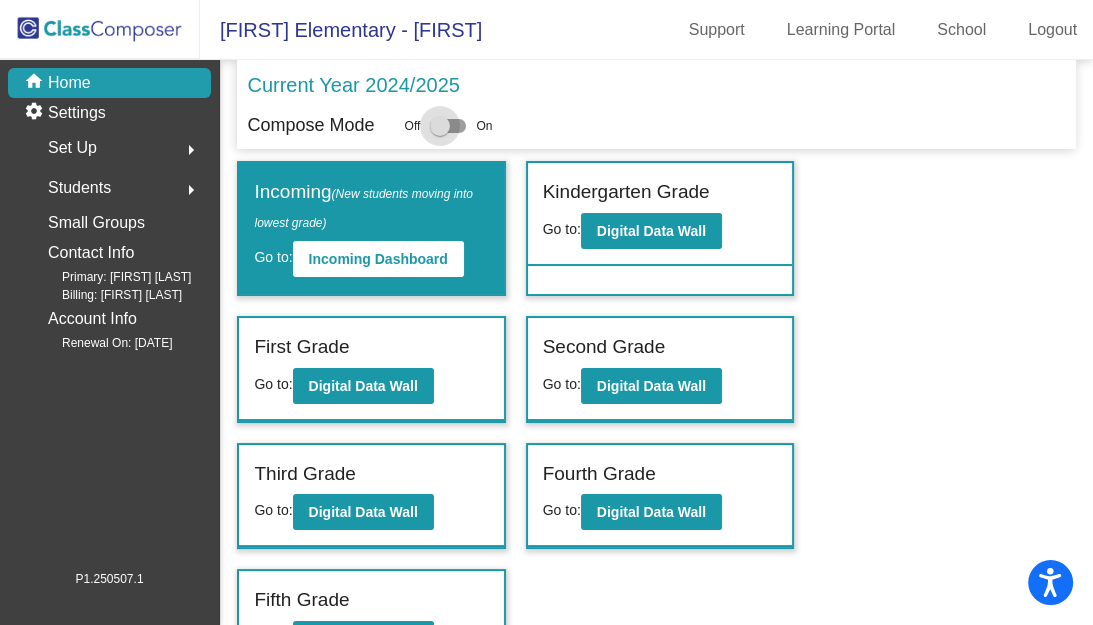 click at bounding box center [440, 126] 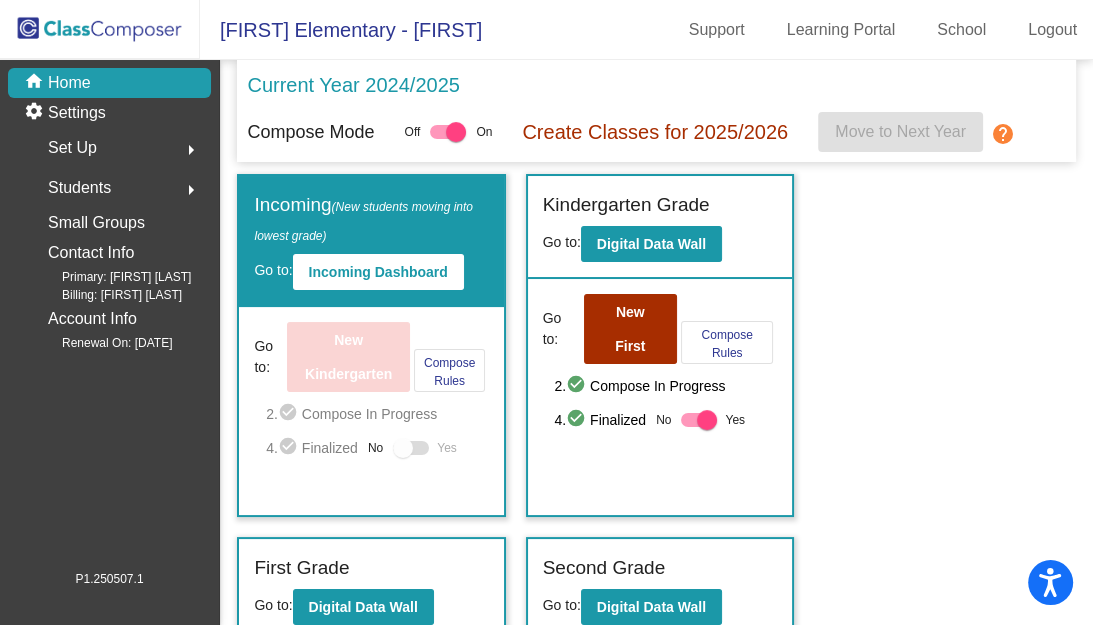 click on "help" 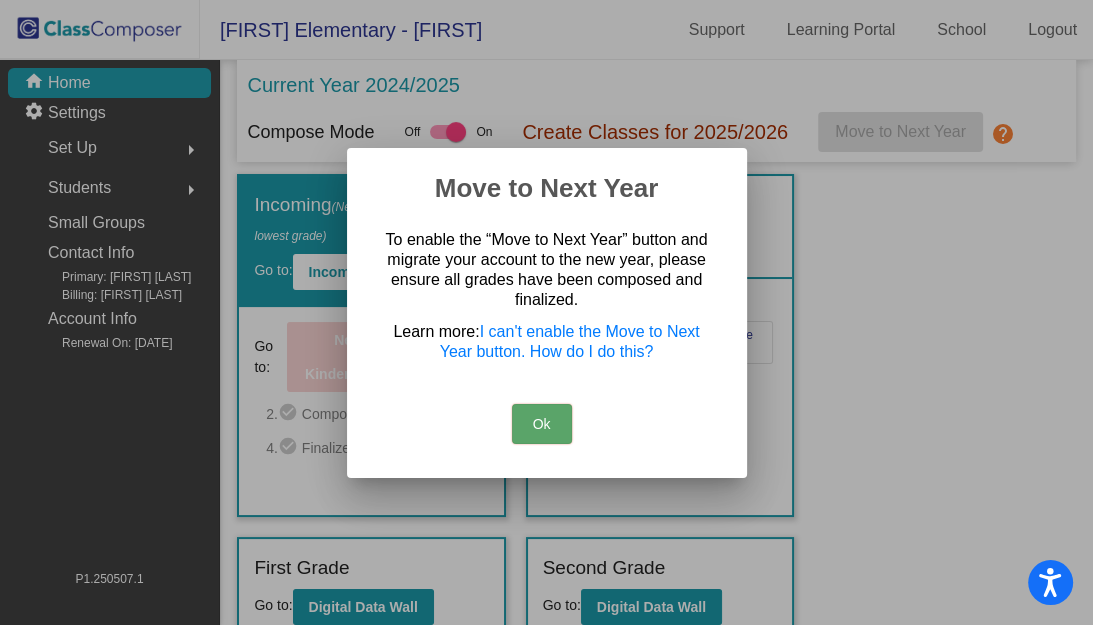 click on "Ok" at bounding box center [542, 424] 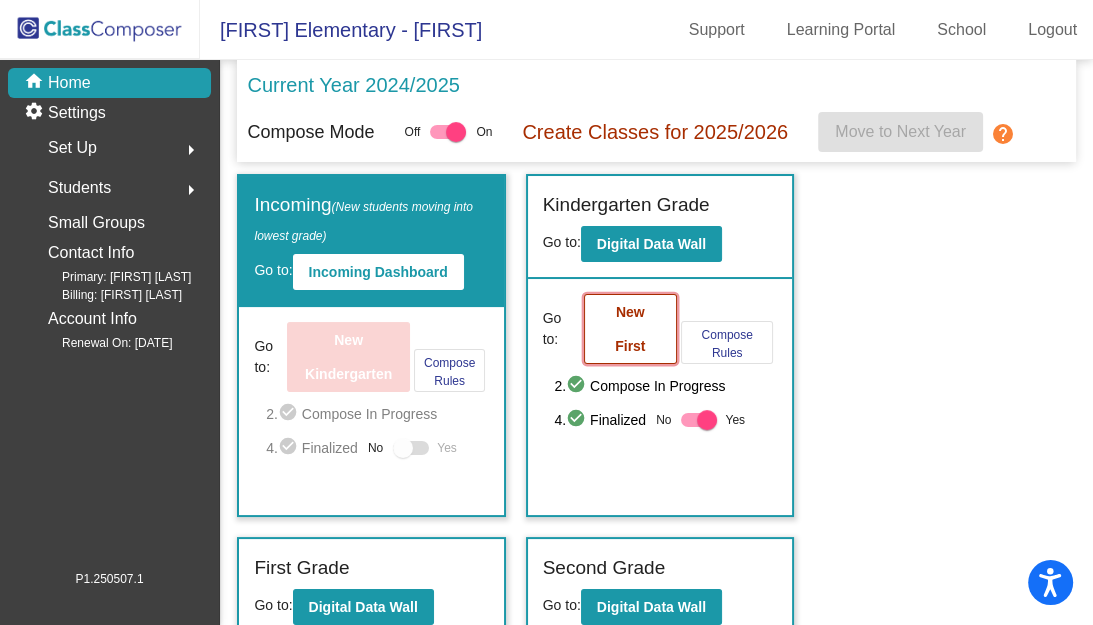 click on "New First" 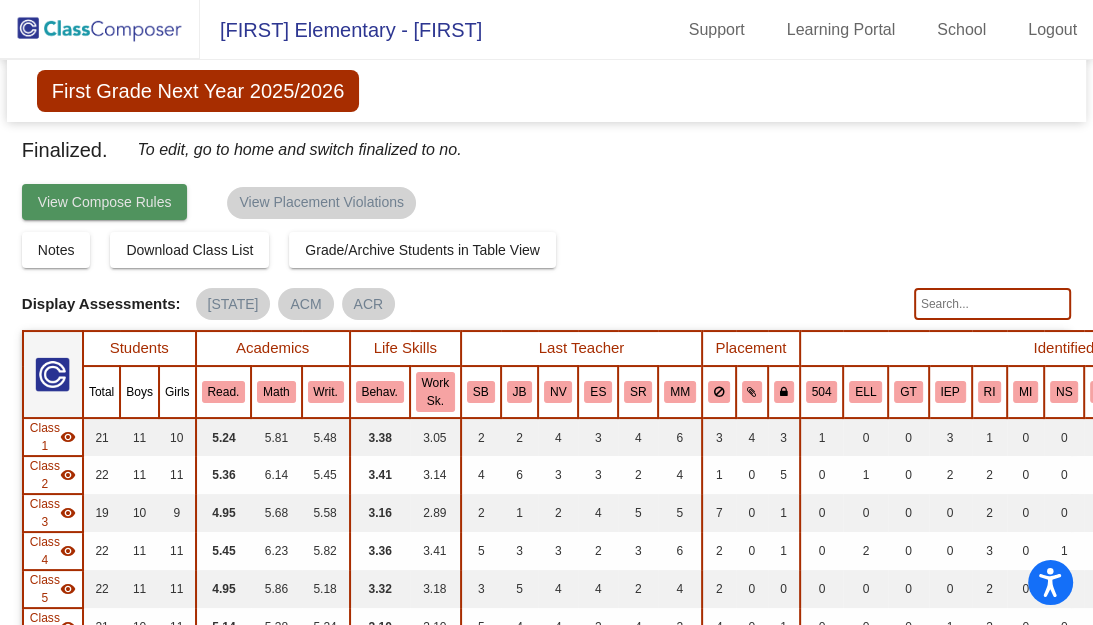 click on "View Compose Rules" 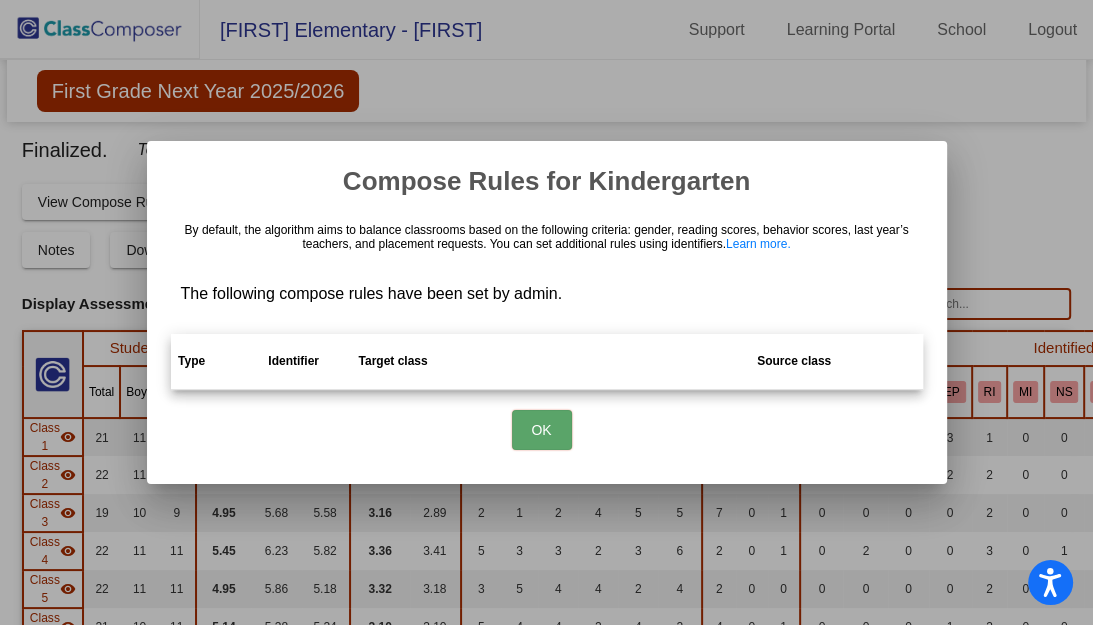click on "OK" at bounding box center (542, 430) 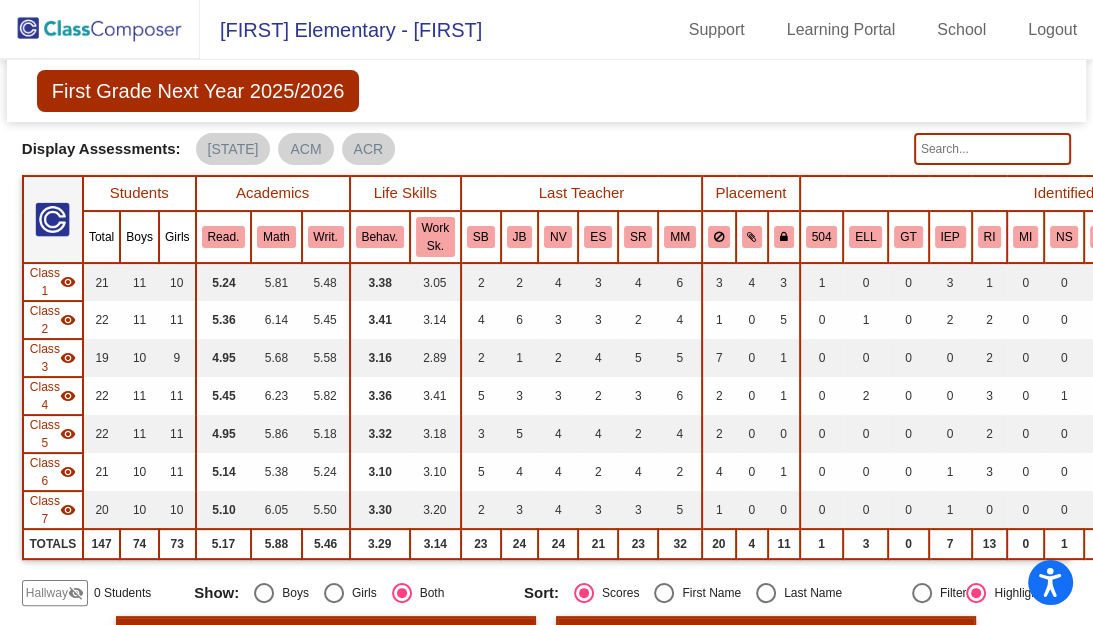 scroll, scrollTop: 0, scrollLeft: 0, axis: both 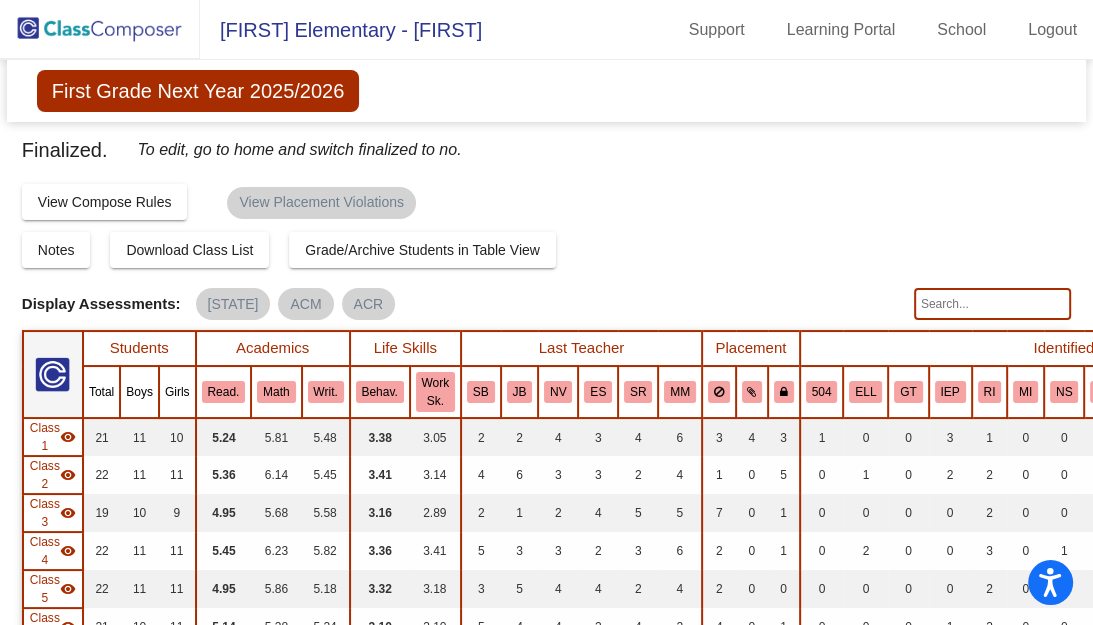 click on "First Grade Next Year 2025/2026" 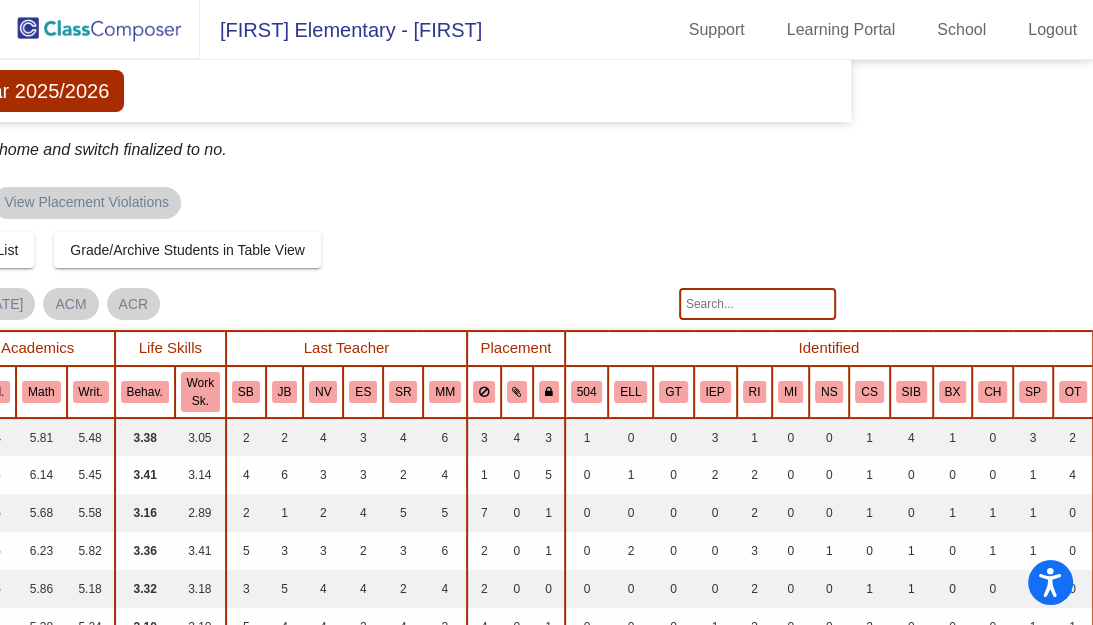 scroll, scrollTop: 0, scrollLeft: 0, axis: both 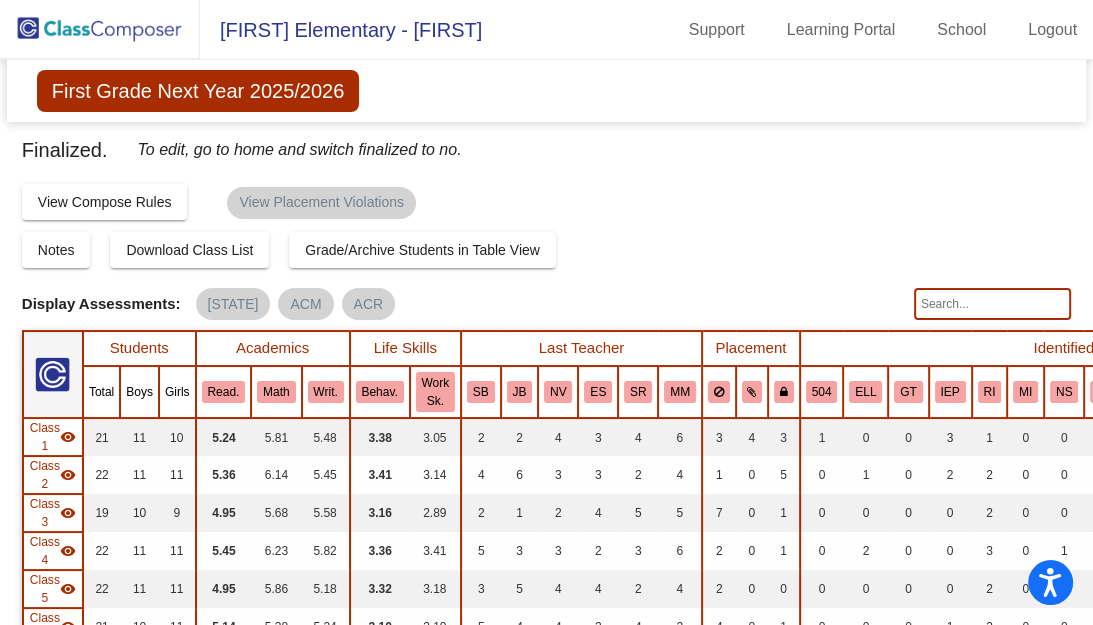 click 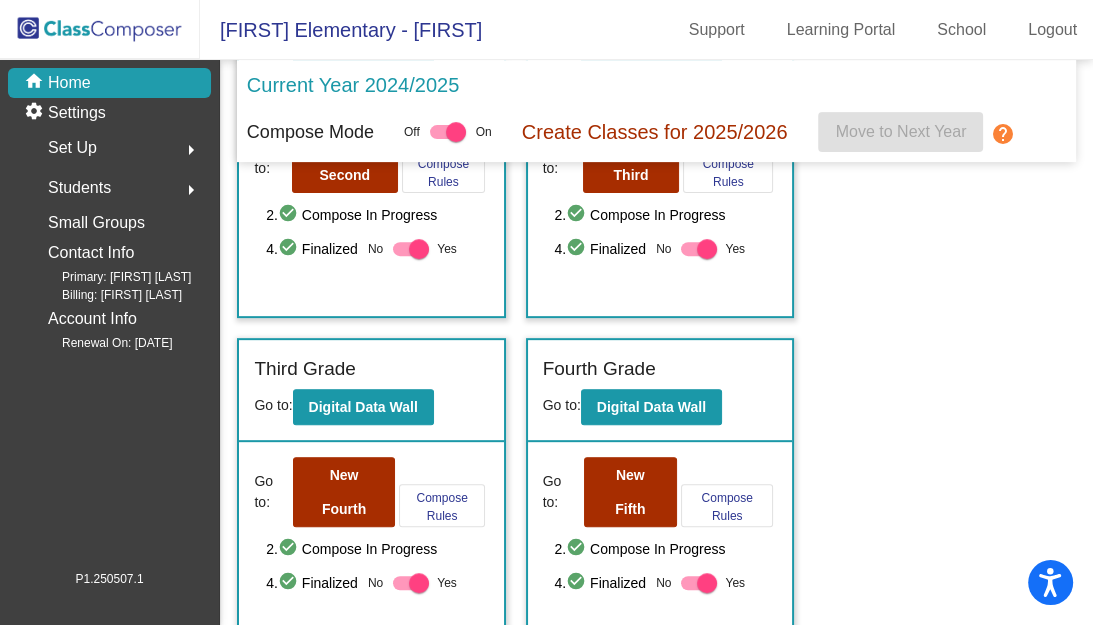 scroll, scrollTop: 0, scrollLeft: 0, axis: both 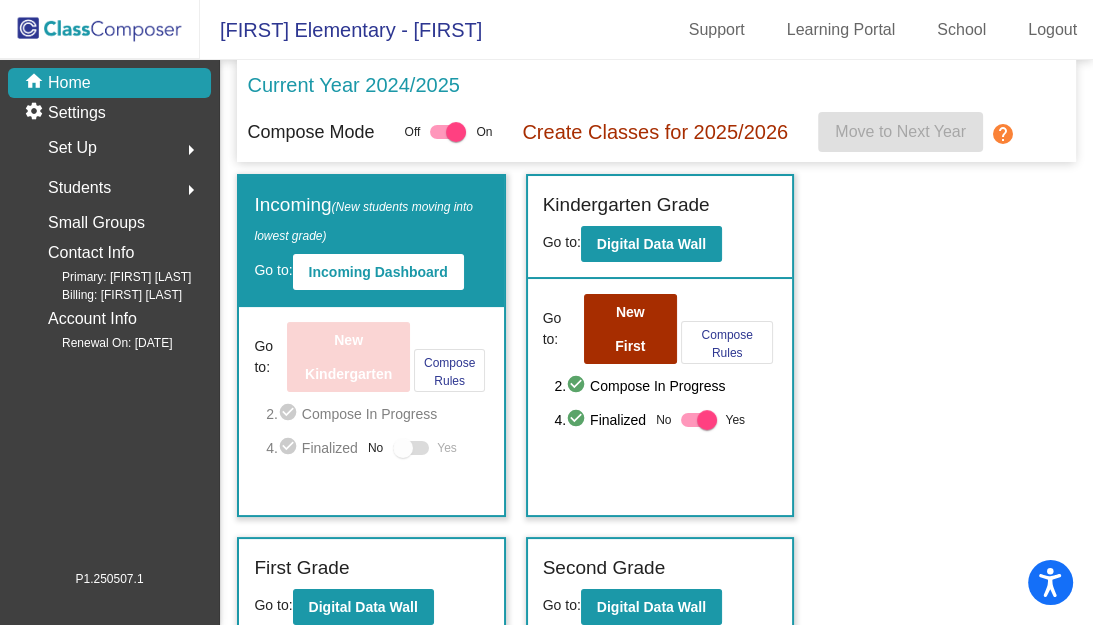 click at bounding box center (456, 132) 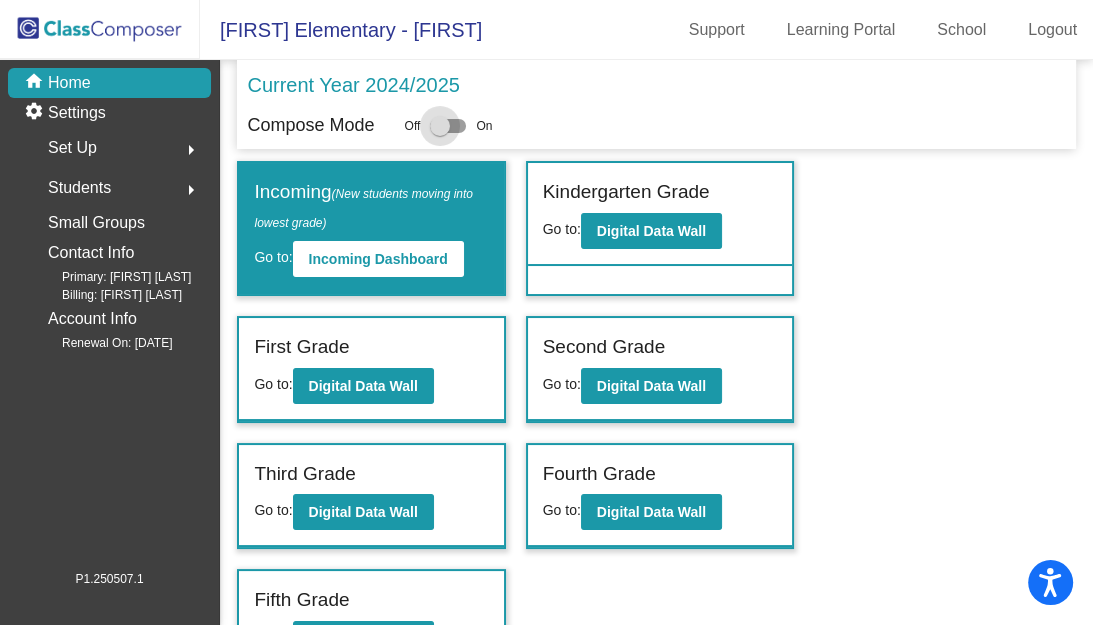 click at bounding box center (440, 126) 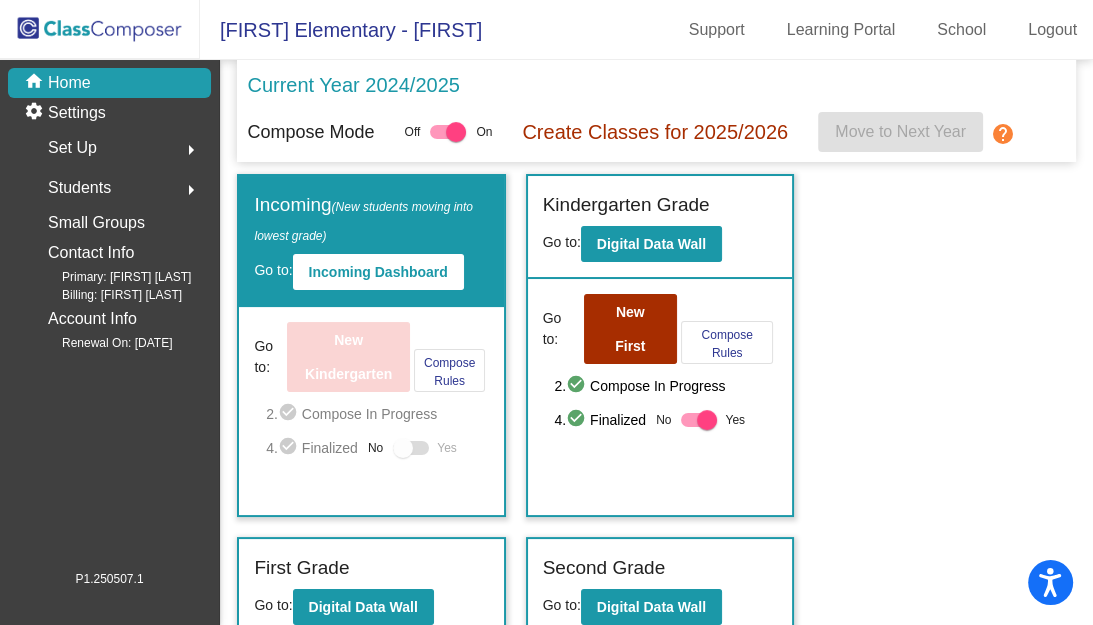 click at bounding box center (707, 420) 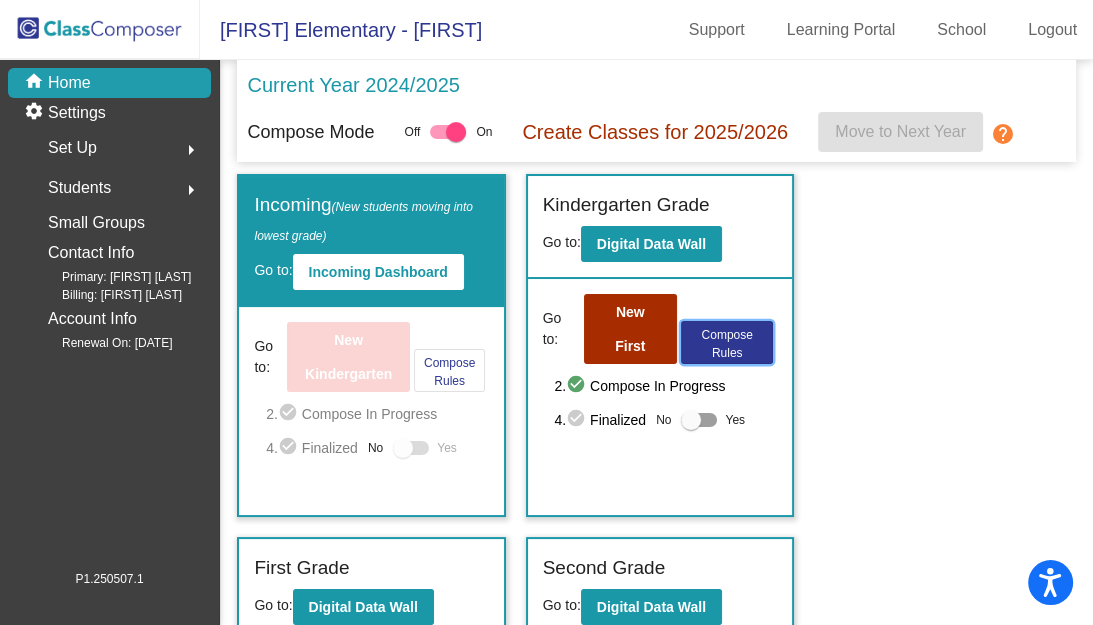 click on "Compose Rules" 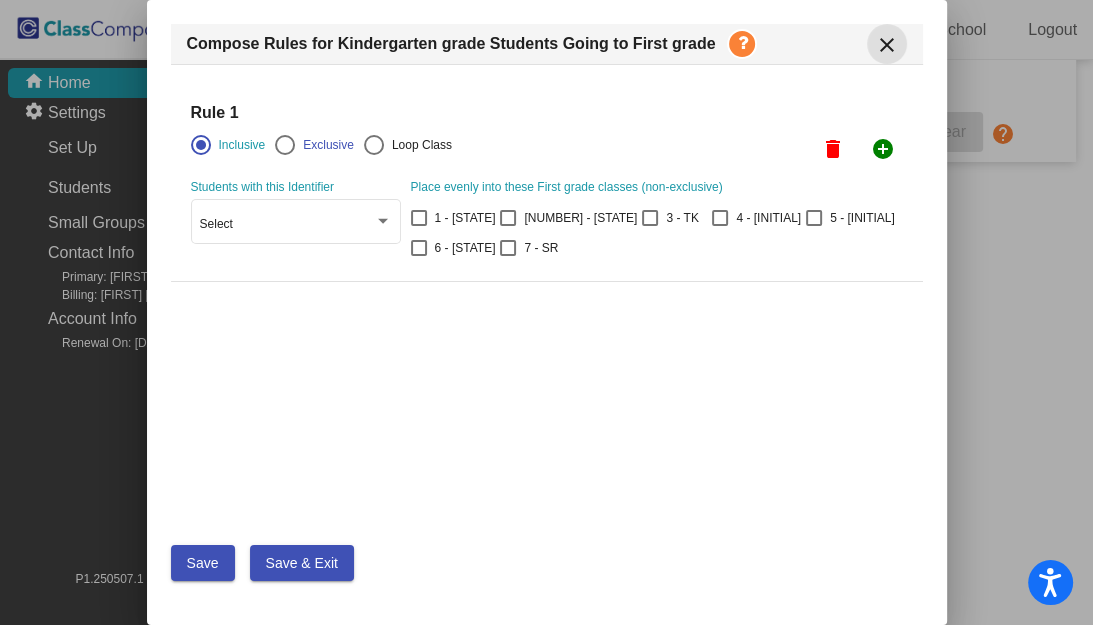 click on "close" at bounding box center [887, 45] 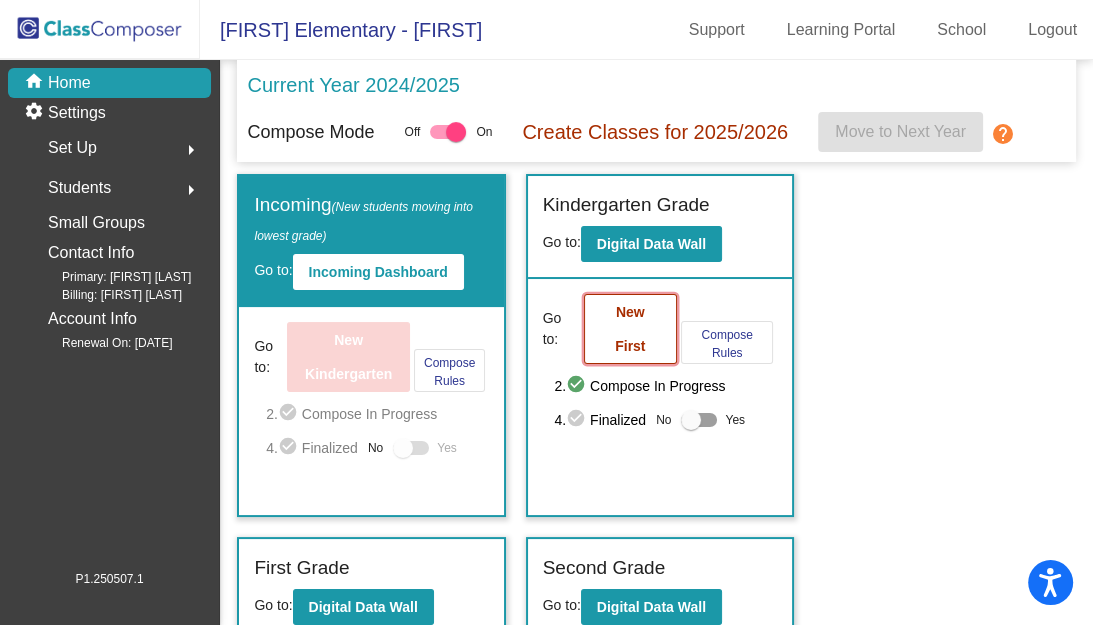 click on "New First" 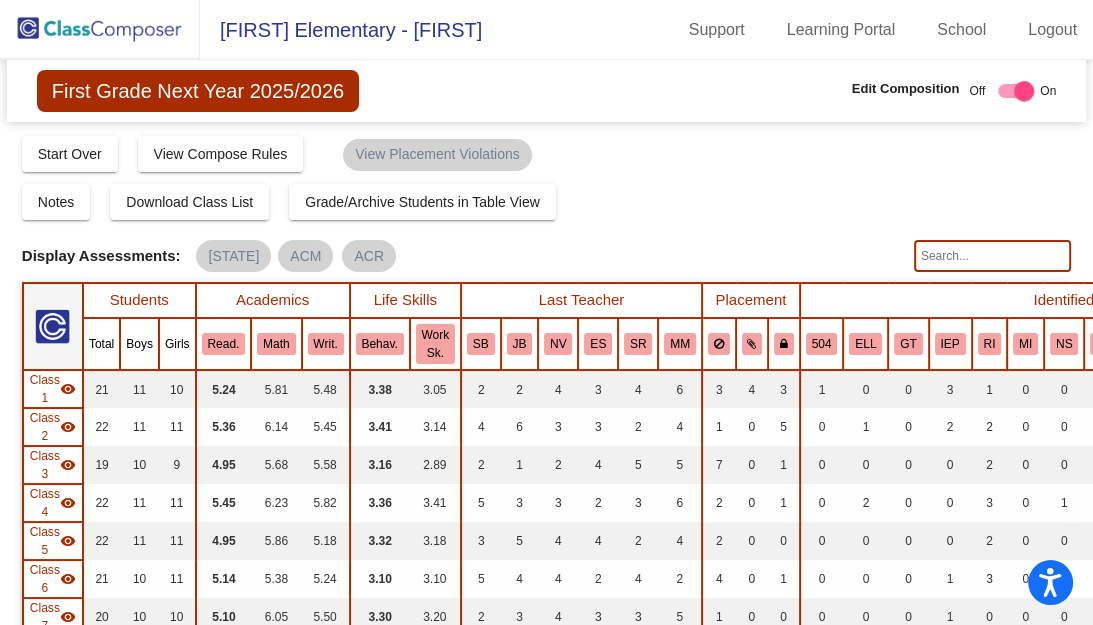 click at bounding box center [1024, 91] 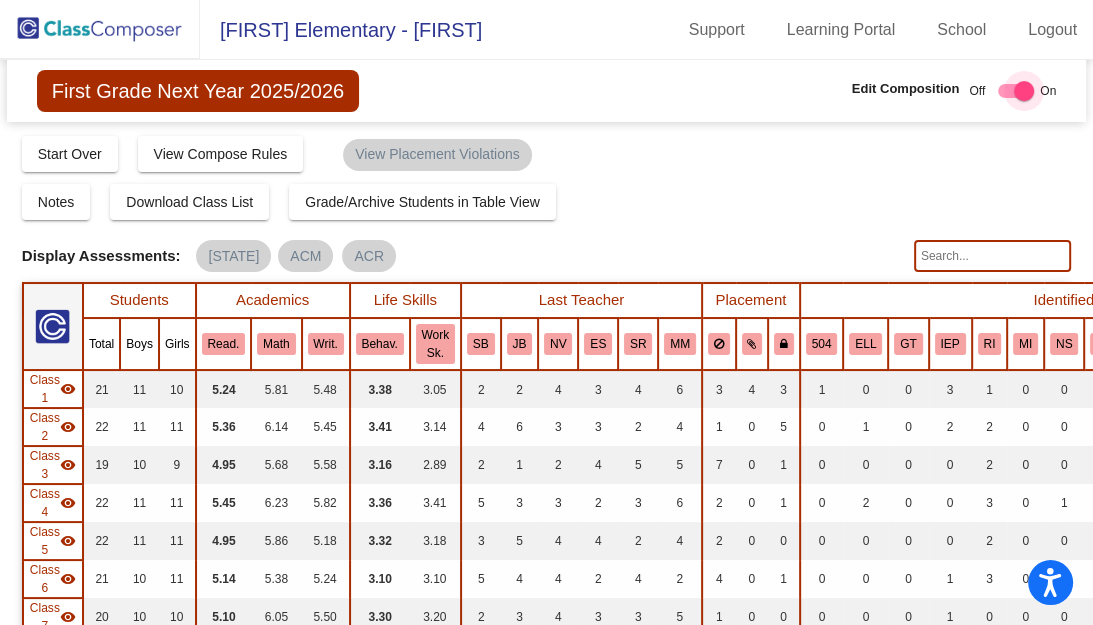 checkbox on "false" 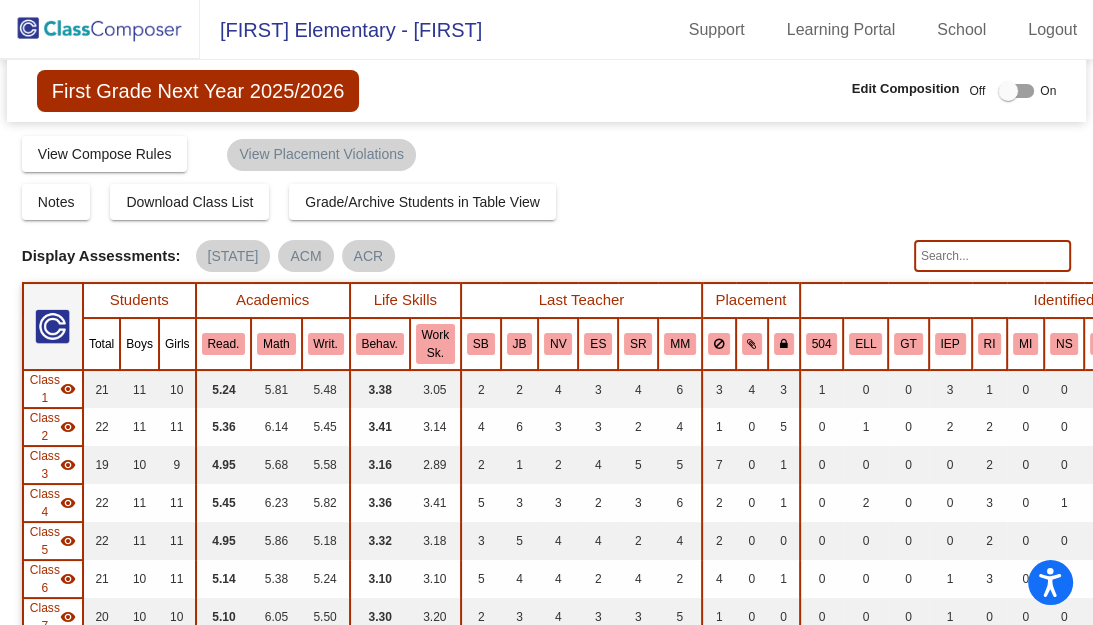 click 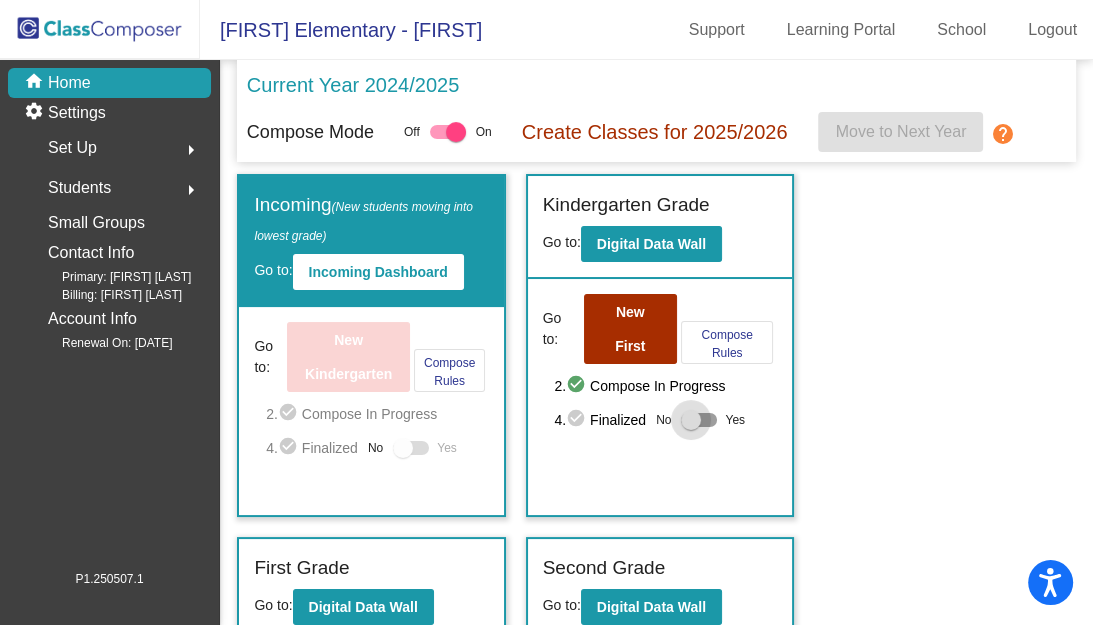 click at bounding box center [691, 420] 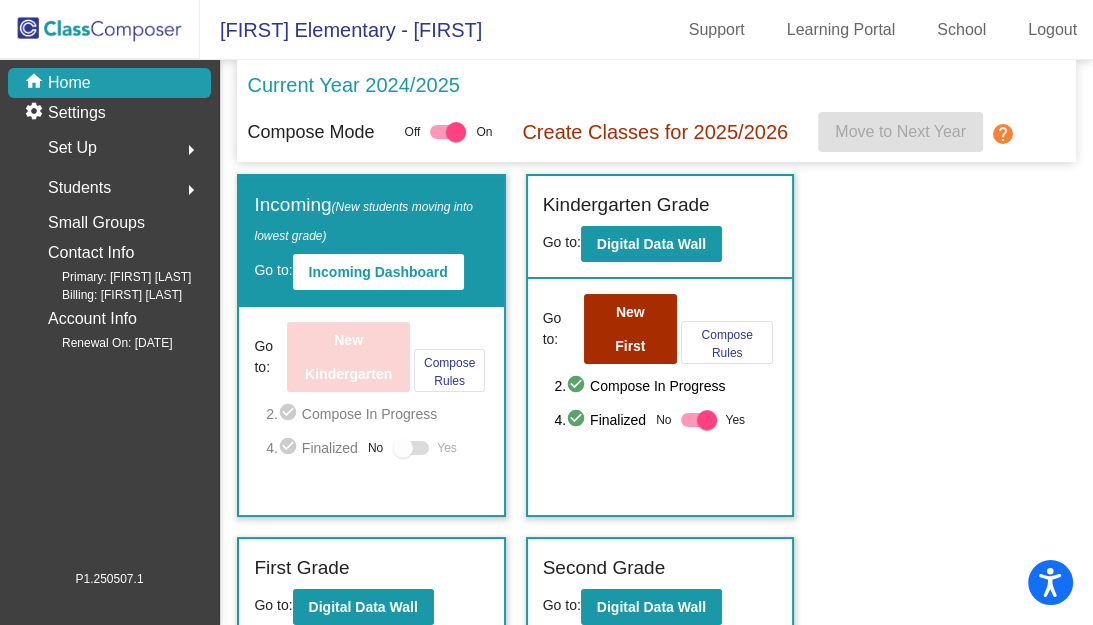 click at bounding box center [699, 420] 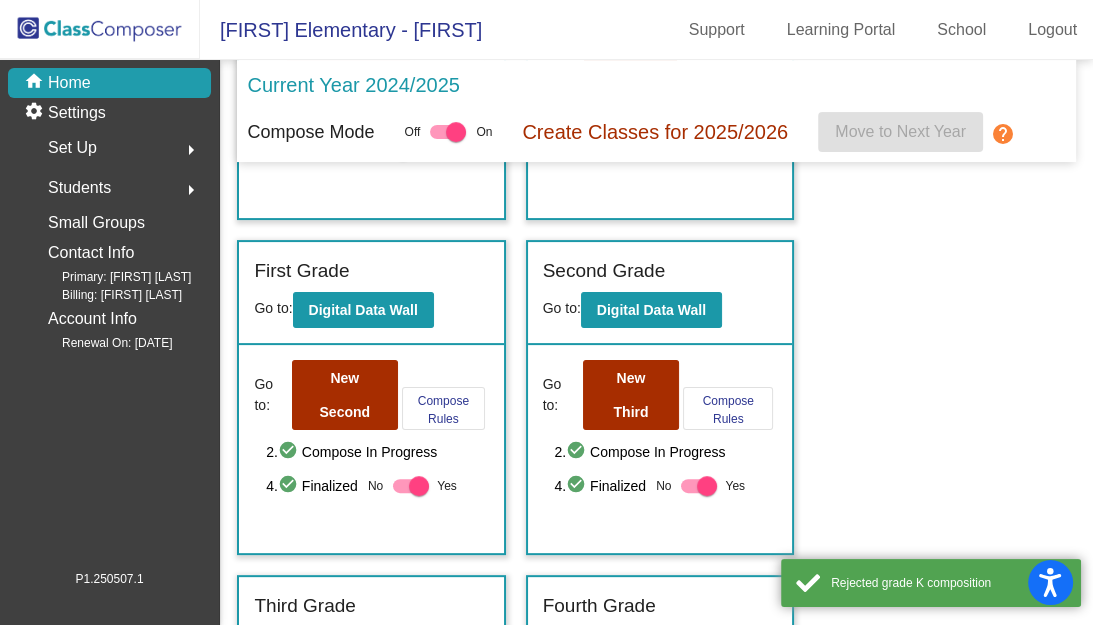 scroll, scrollTop: 308, scrollLeft: 0, axis: vertical 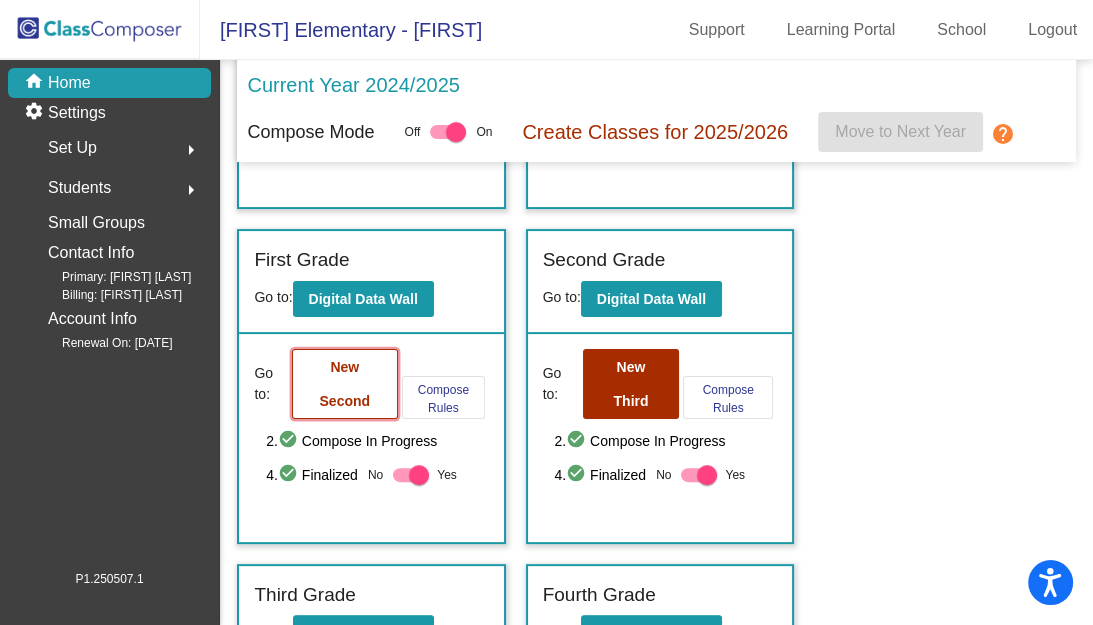 click on "New Second" 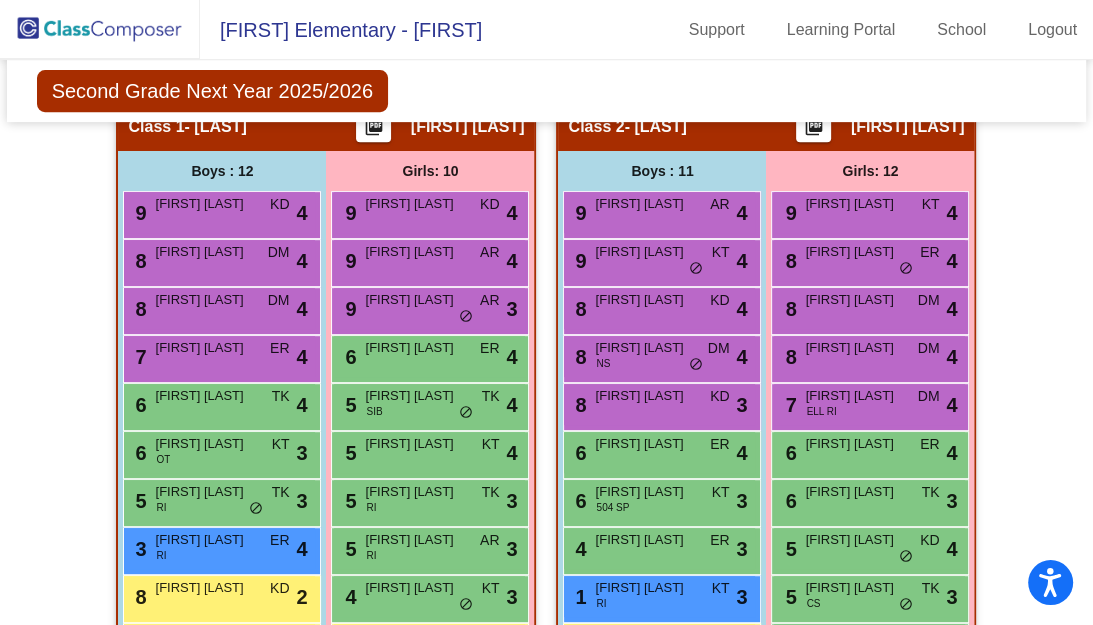 scroll, scrollTop: 0, scrollLeft: 0, axis: both 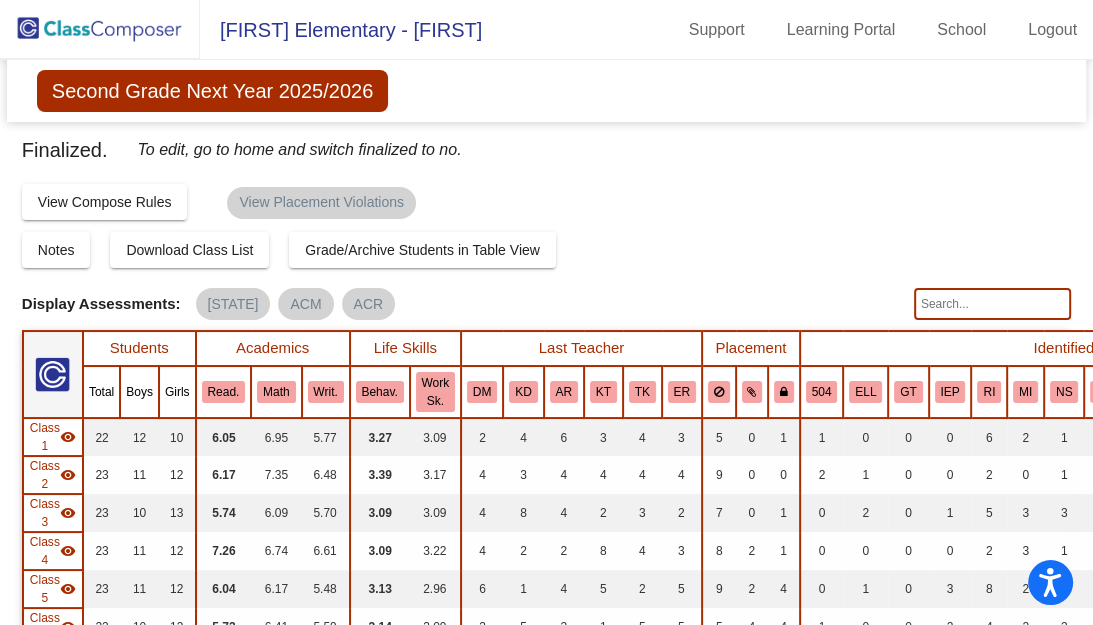 click on "Second Grade Next Year 2025/2026" 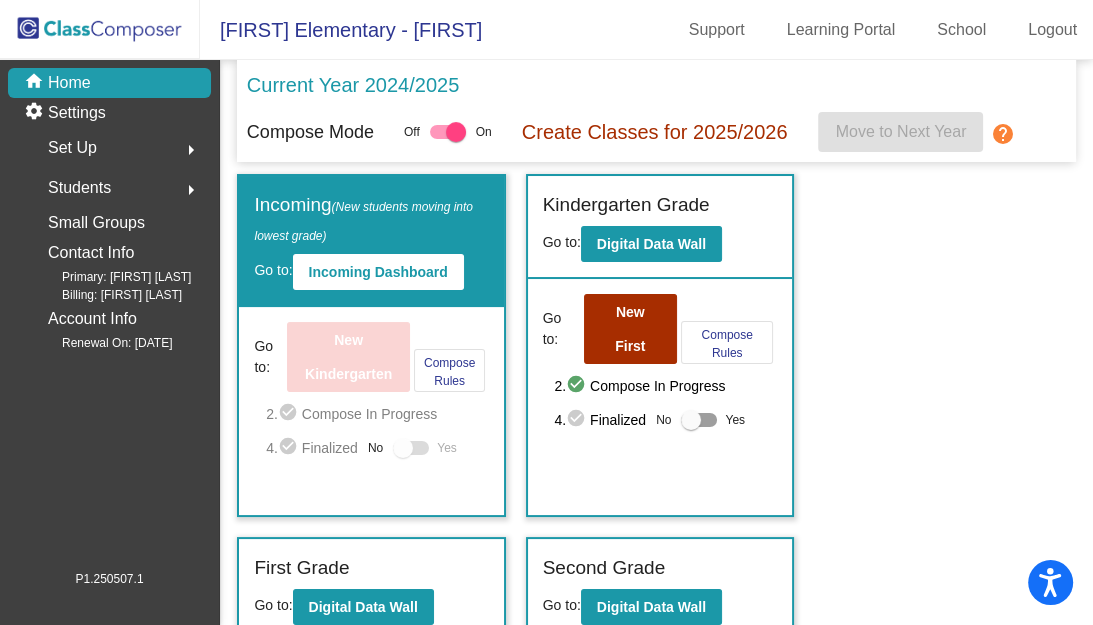 click on "Set Up  arrow_right" 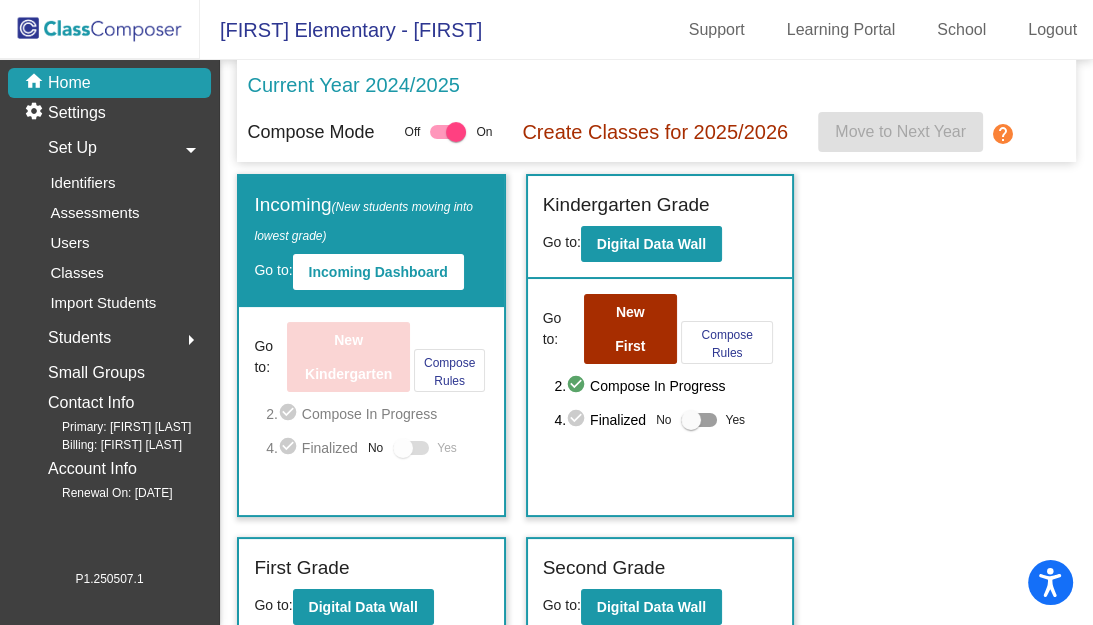 click on "Set Up  arrow_drop_down" 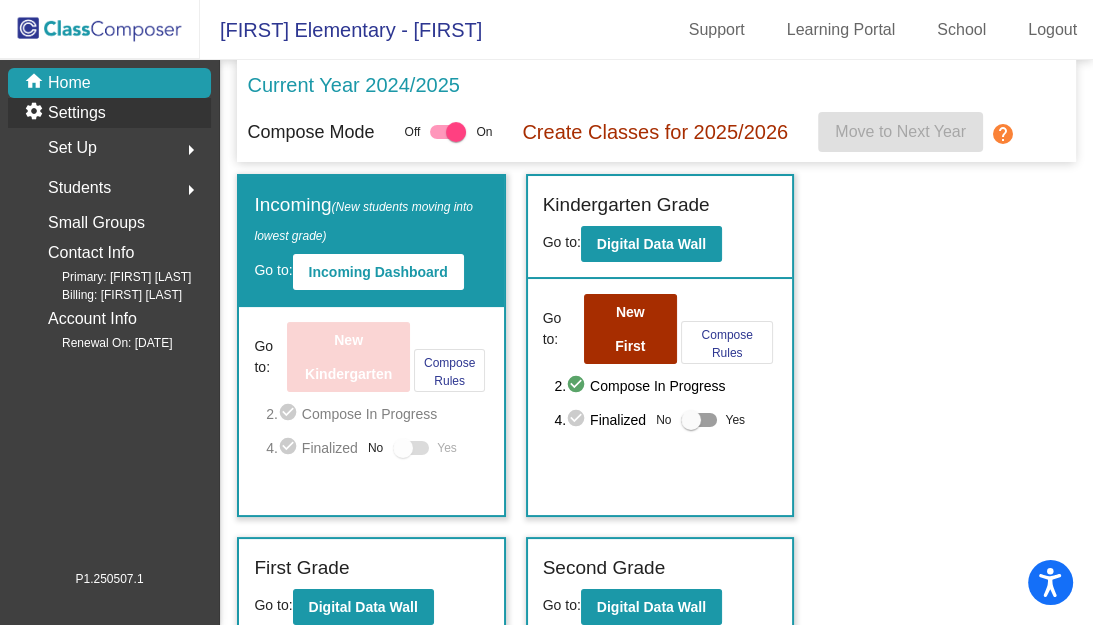 click on "Settings" 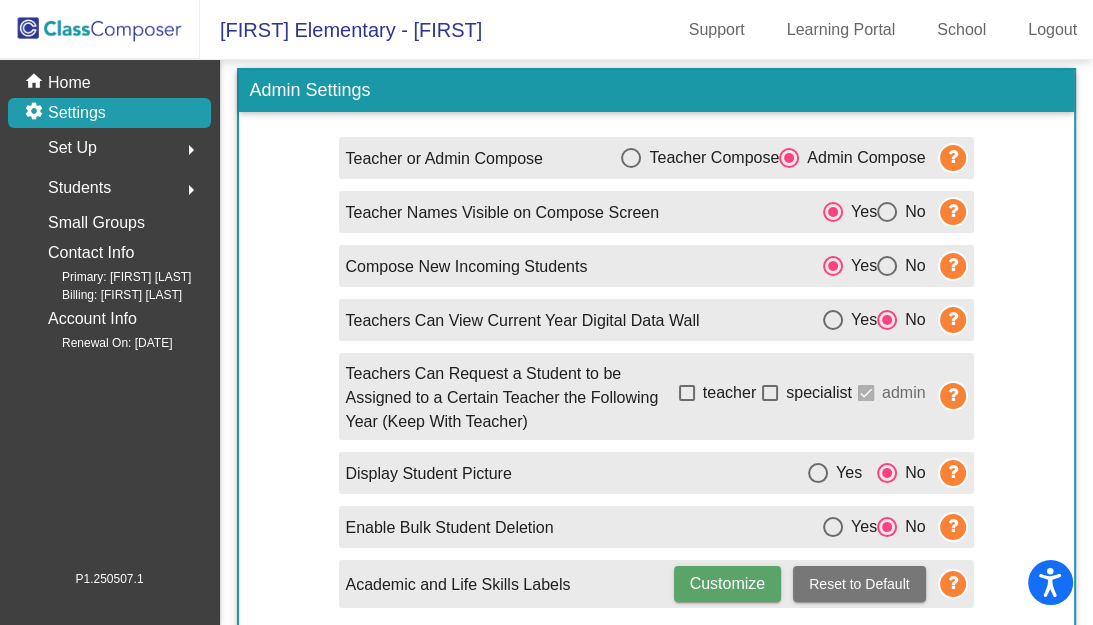 scroll, scrollTop: 31, scrollLeft: 0, axis: vertical 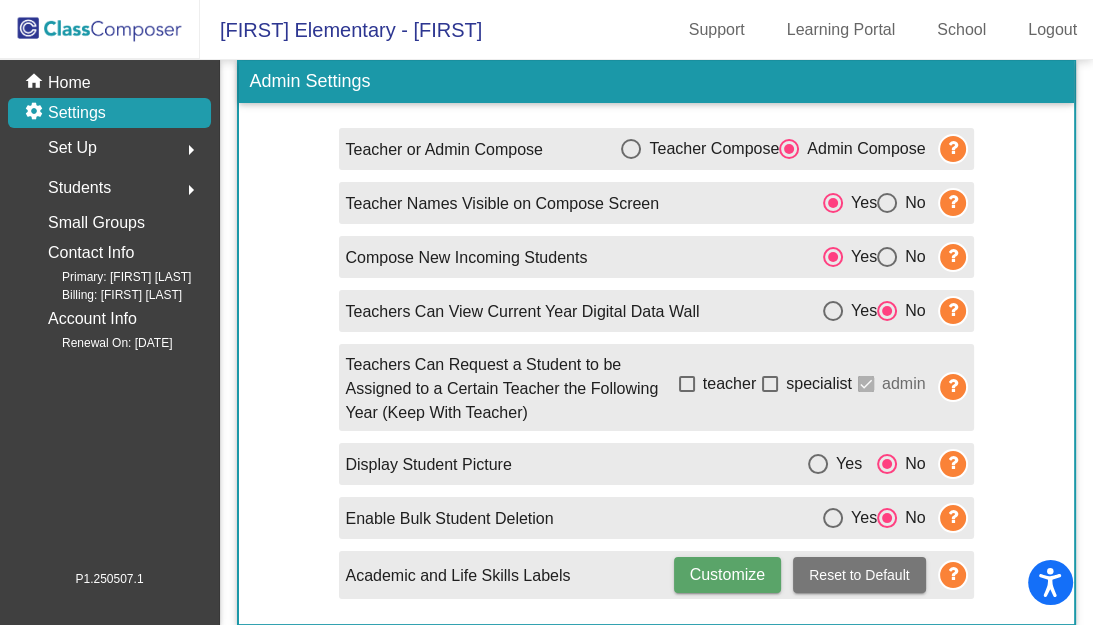 click at bounding box center (833, 311) 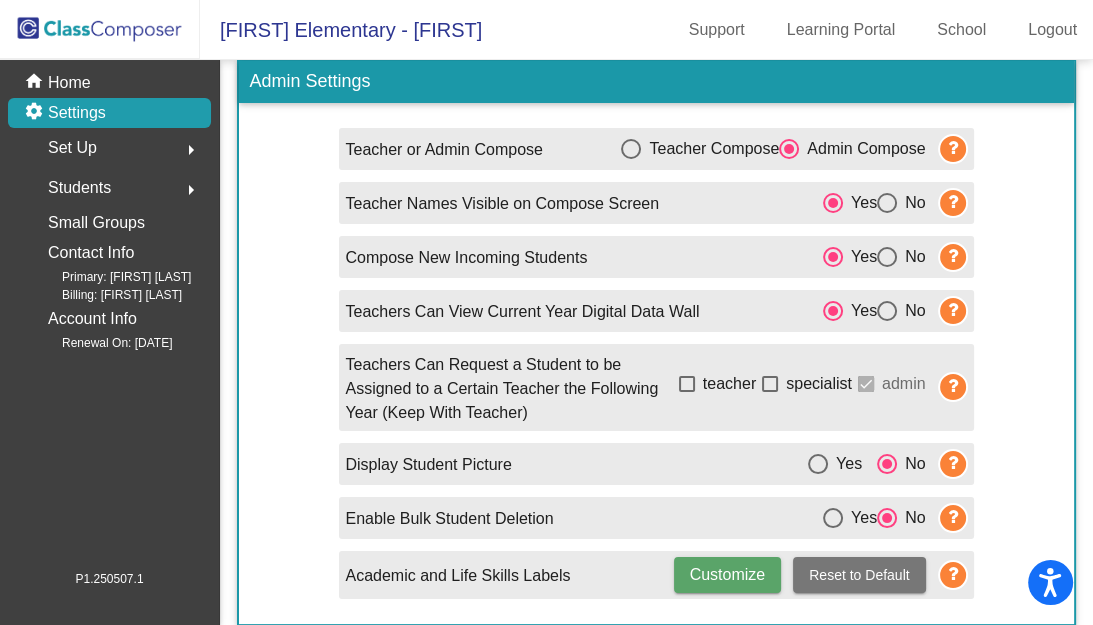 scroll, scrollTop: 0, scrollLeft: 0, axis: both 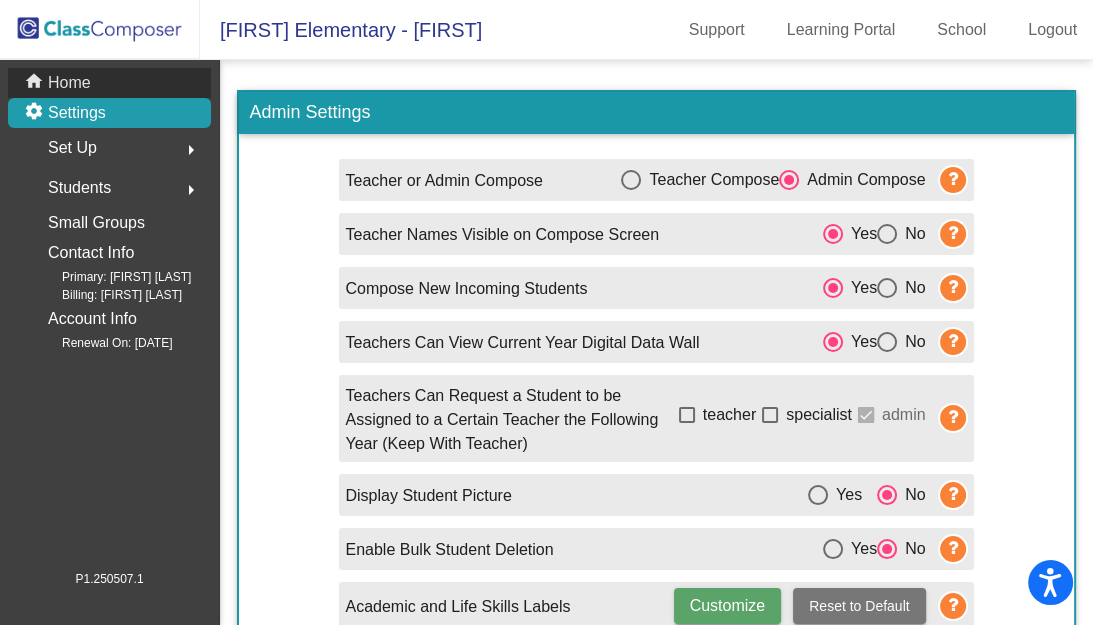 click on "Home" 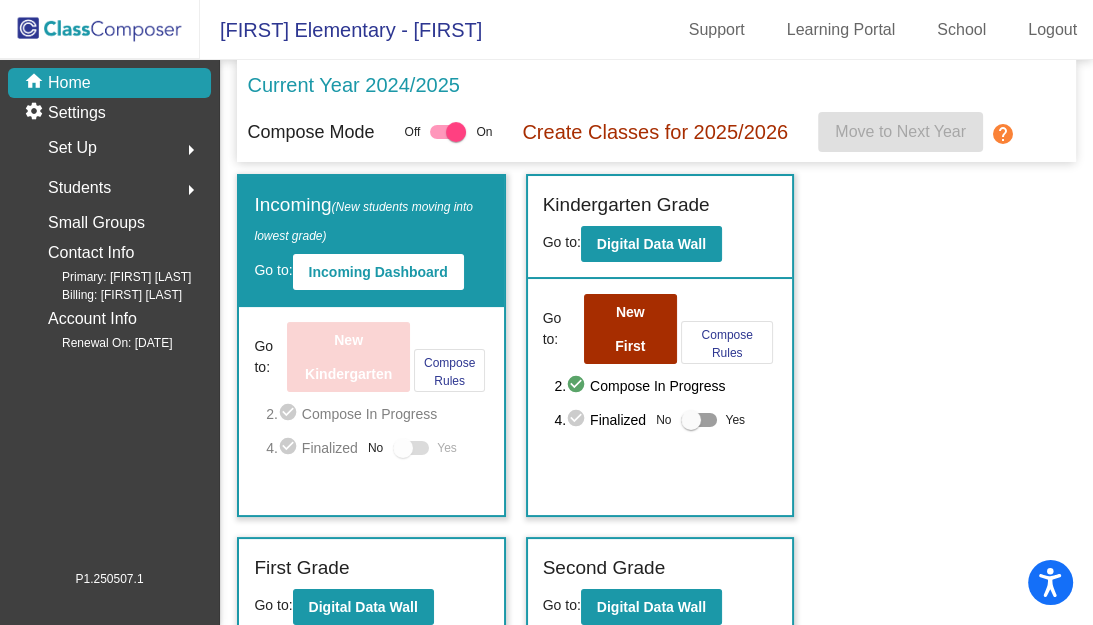 click at bounding box center (456, 132) 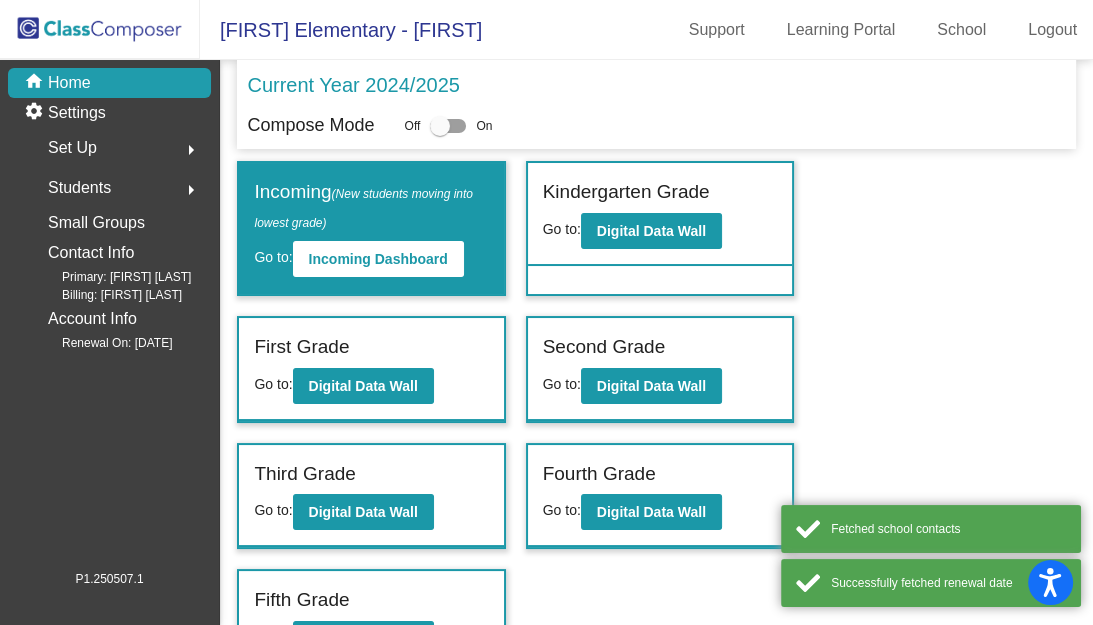 click at bounding box center (440, 126) 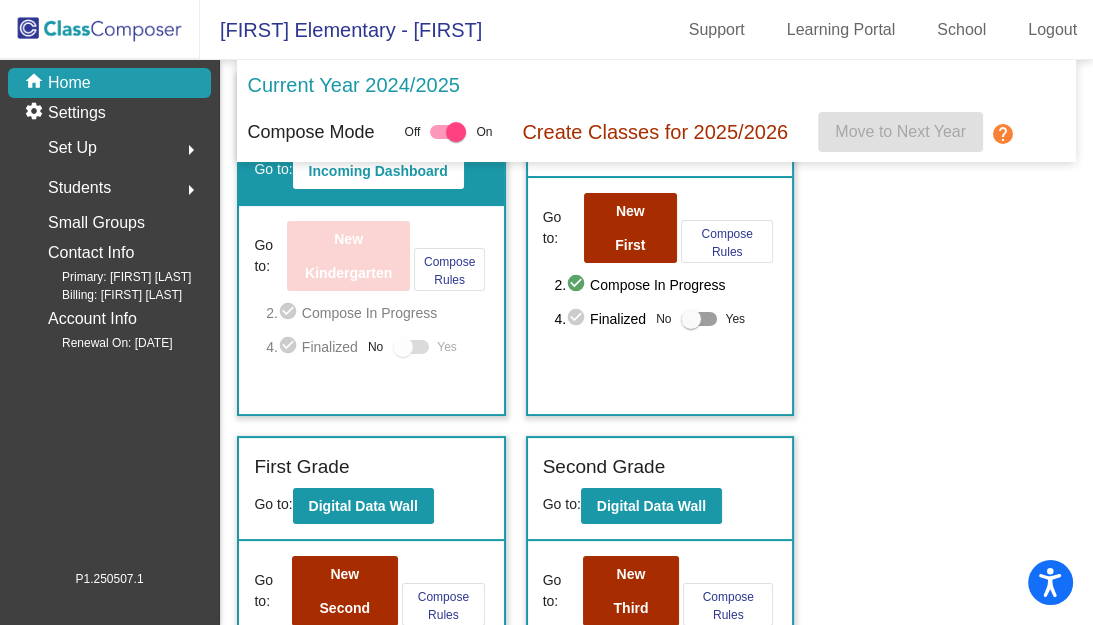 scroll, scrollTop: 141, scrollLeft: 0, axis: vertical 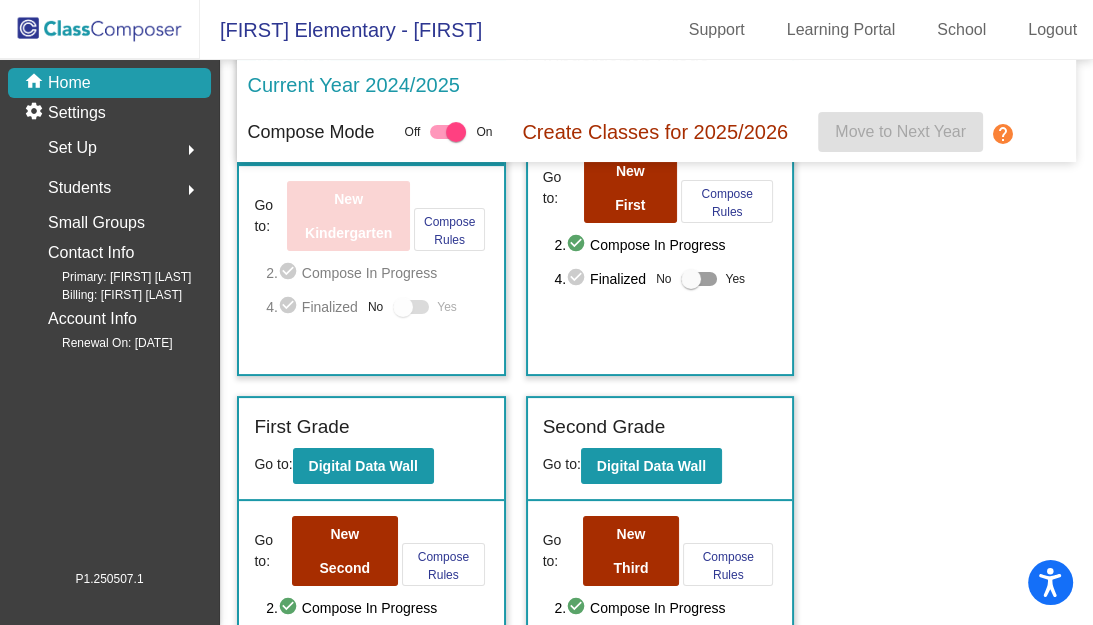 click at bounding box center [691, 279] 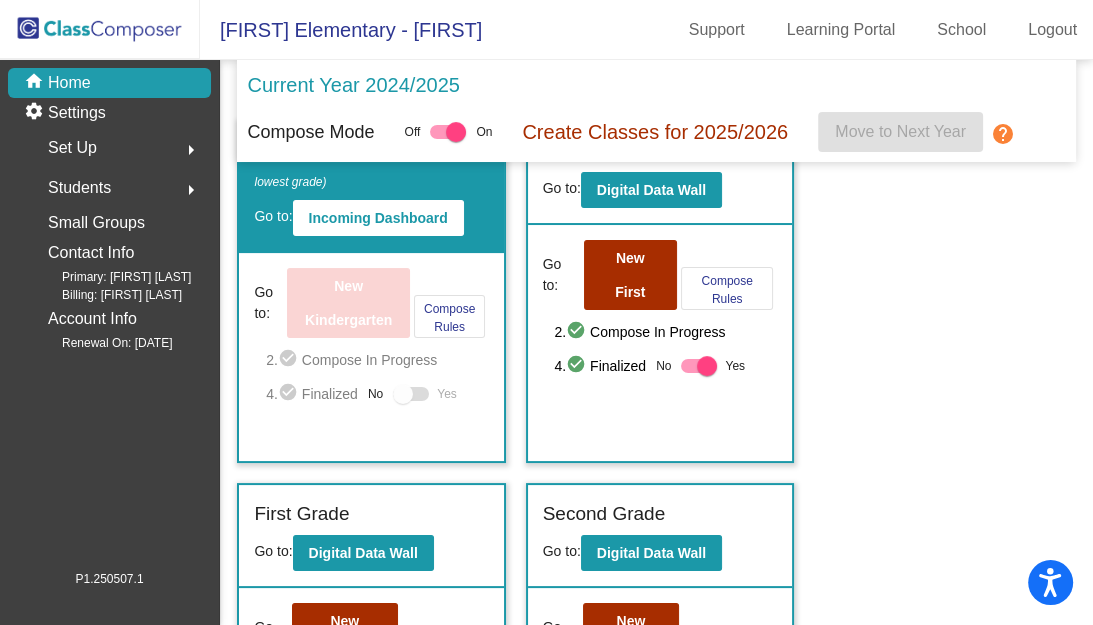 scroll, scrollTop: 0, scrollLeft: 0, axis: both 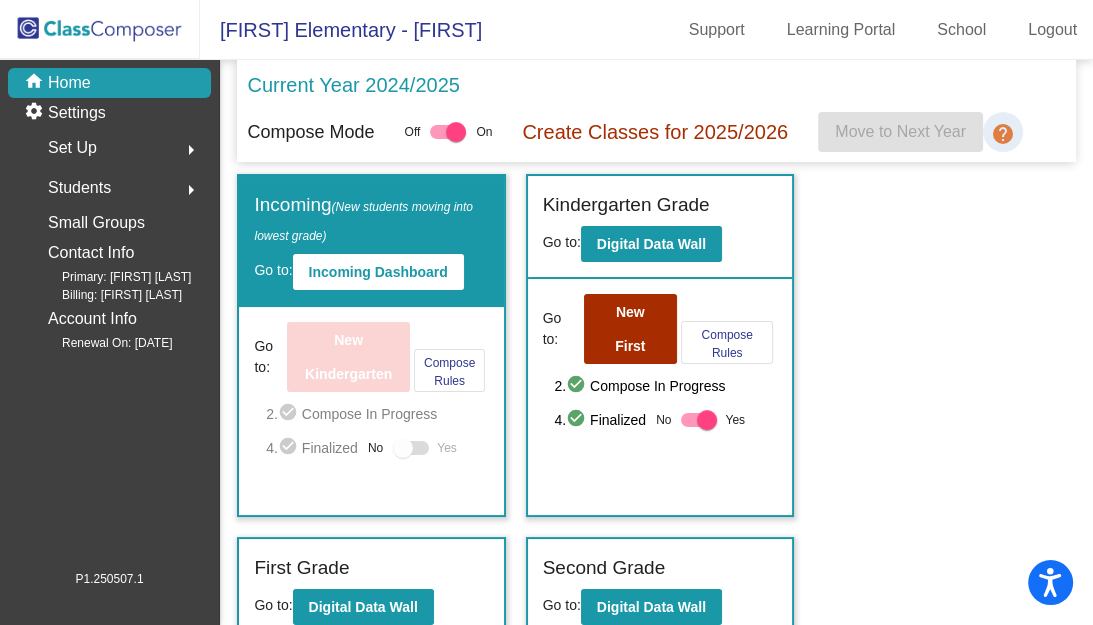 click on "help" 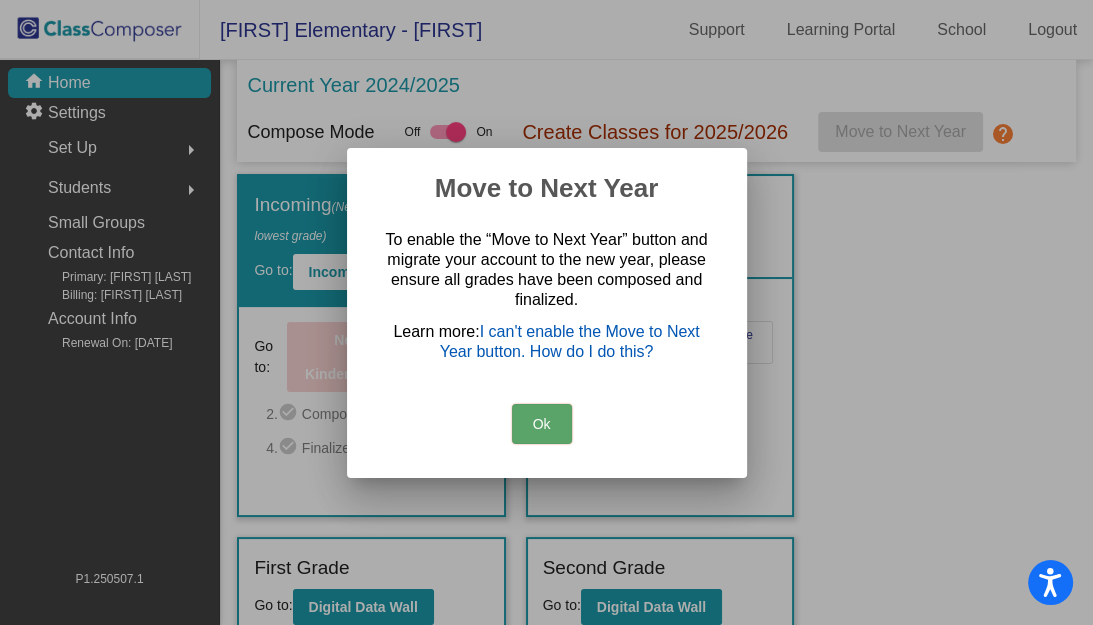 click on "I can't enable the Move to Next Year button. How do I do this?" at bounding box center (570, 341) 